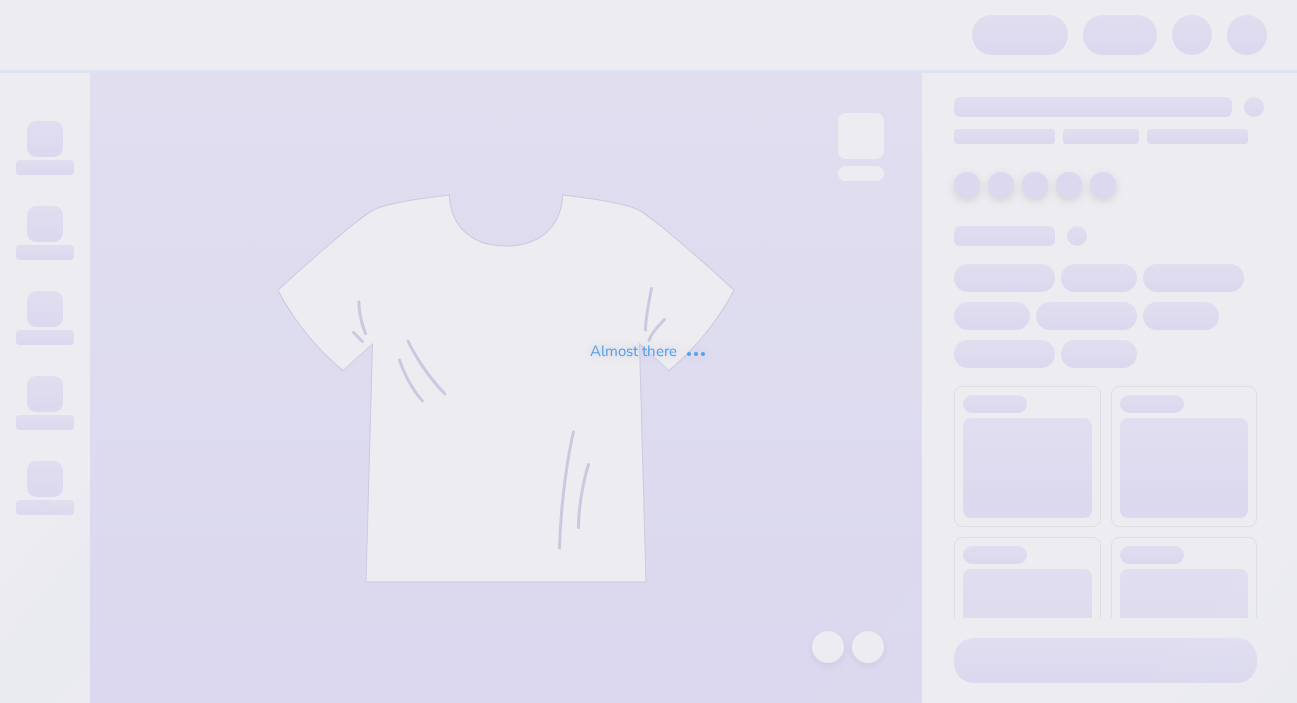 scroll, scrollTop: 0, scrollLeft: 0, axis: both 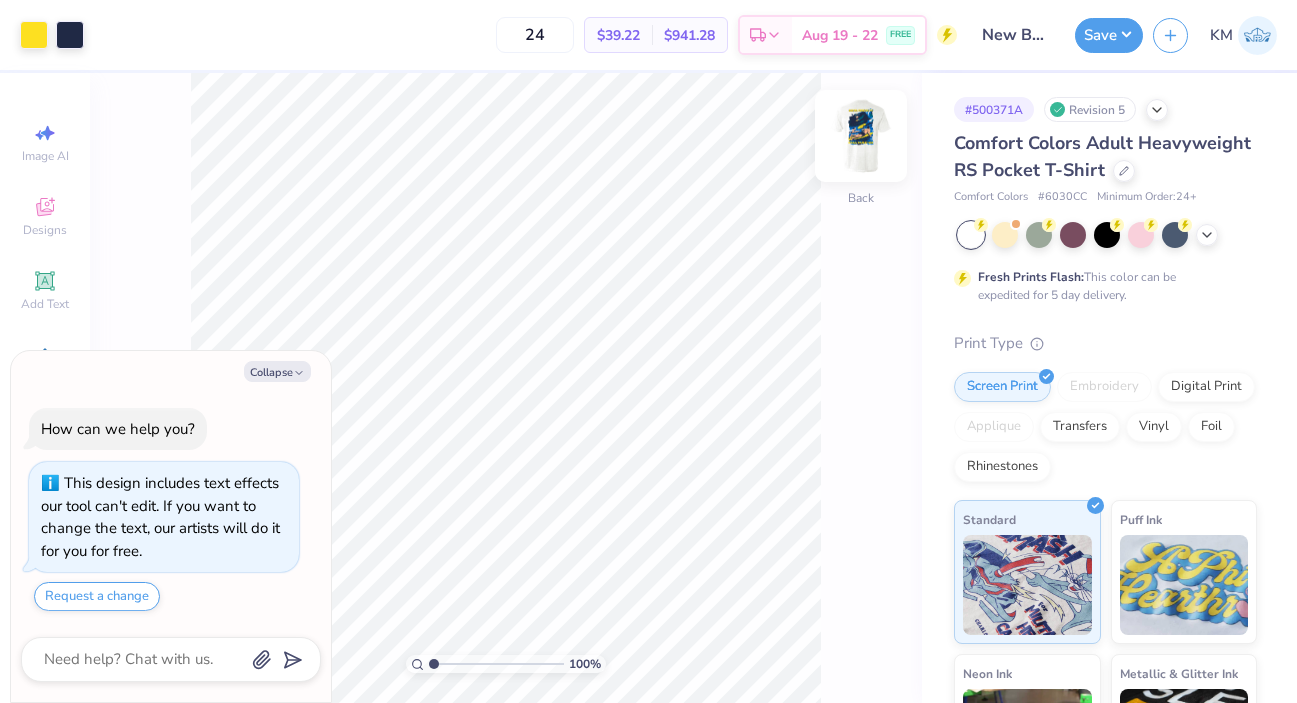 click at bounding box center [861, 136] 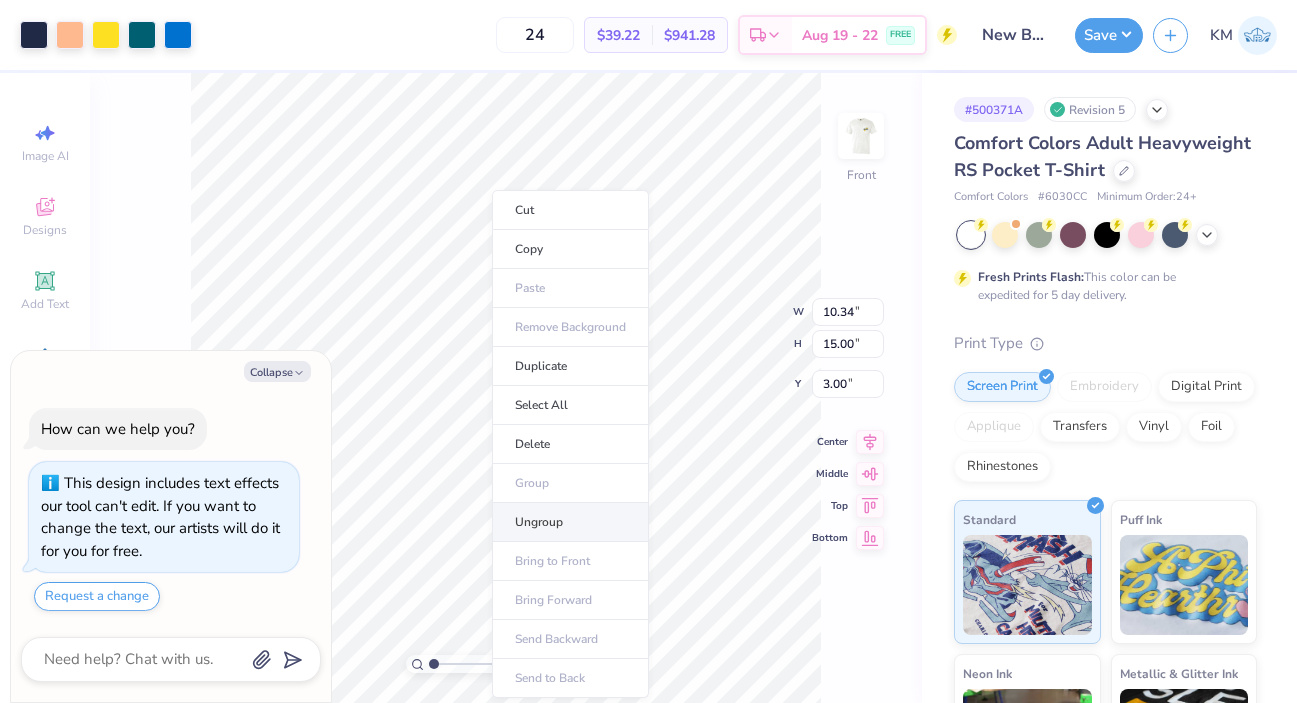 click on "Ungroup" at bounding box center [570, 522] 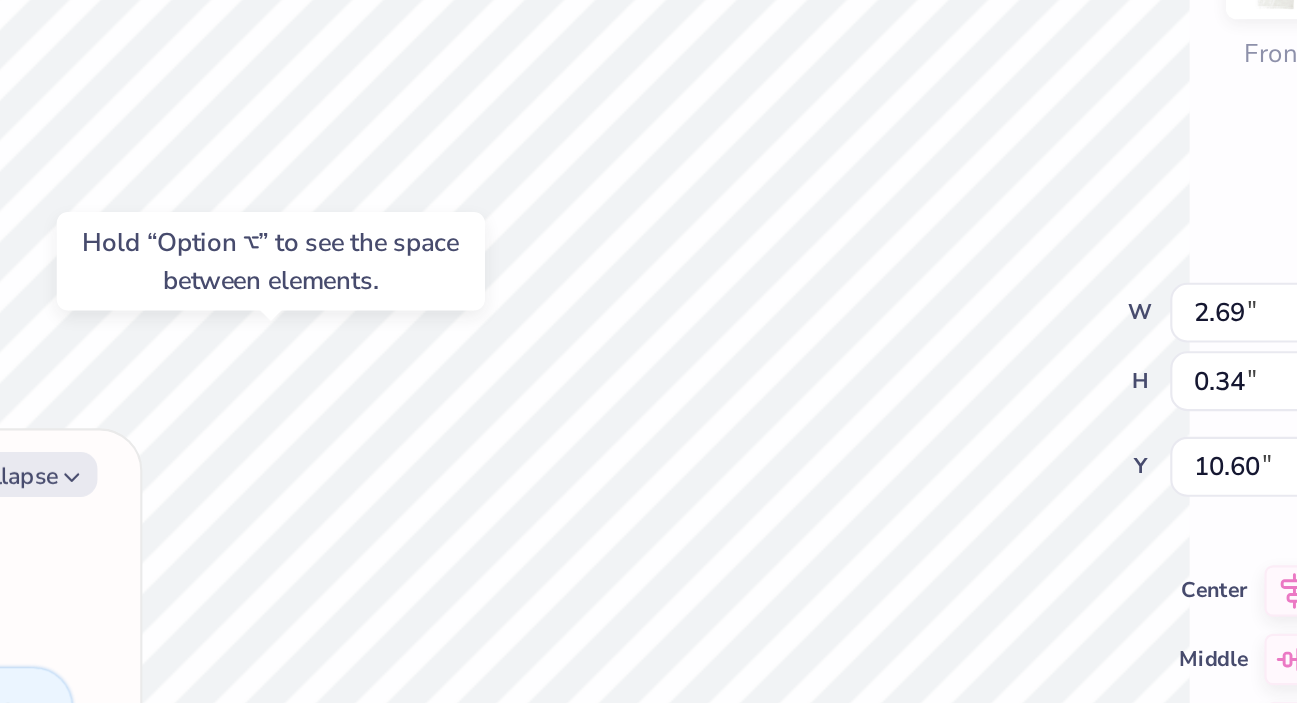 type on "x" 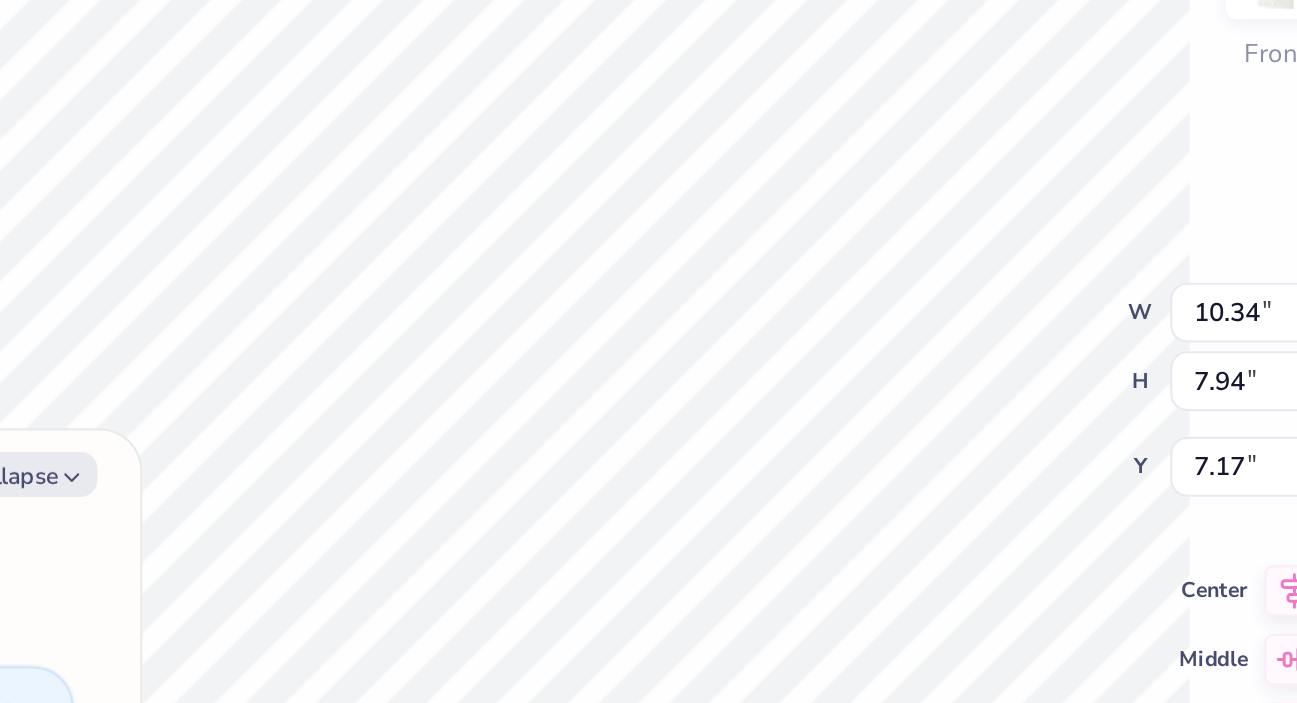 type on "x" 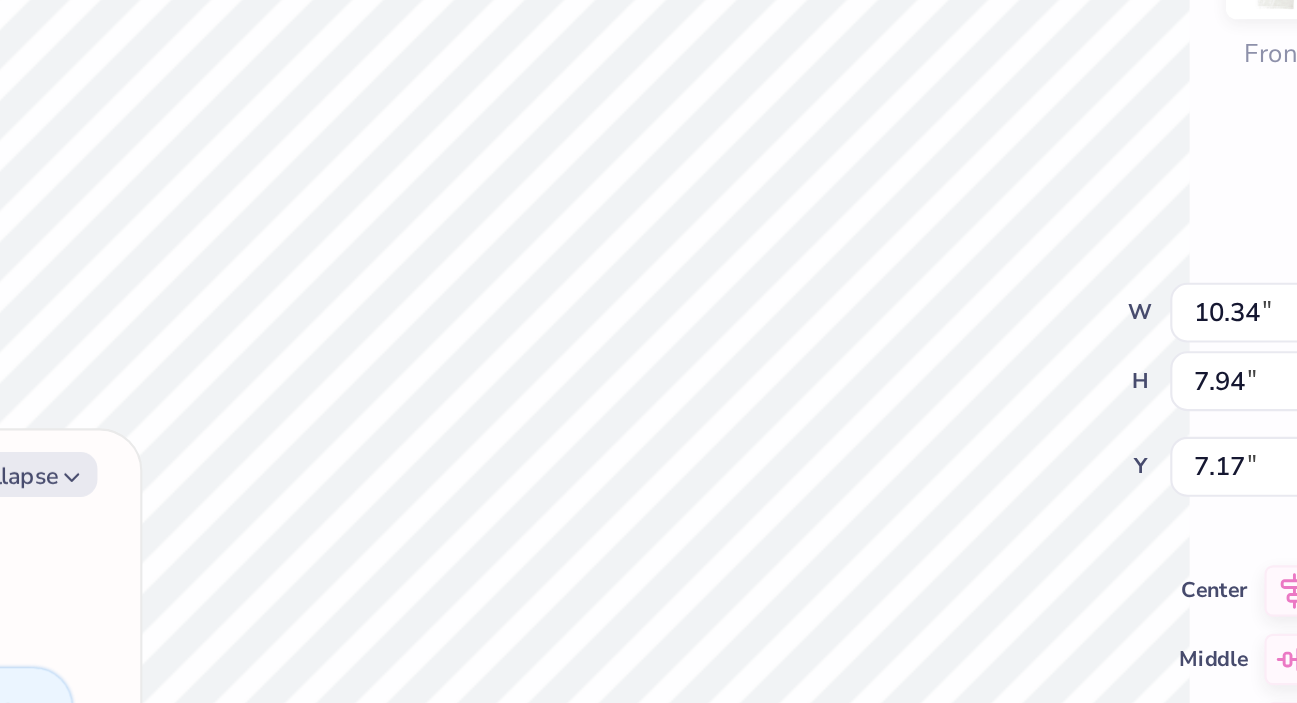 type on "x" 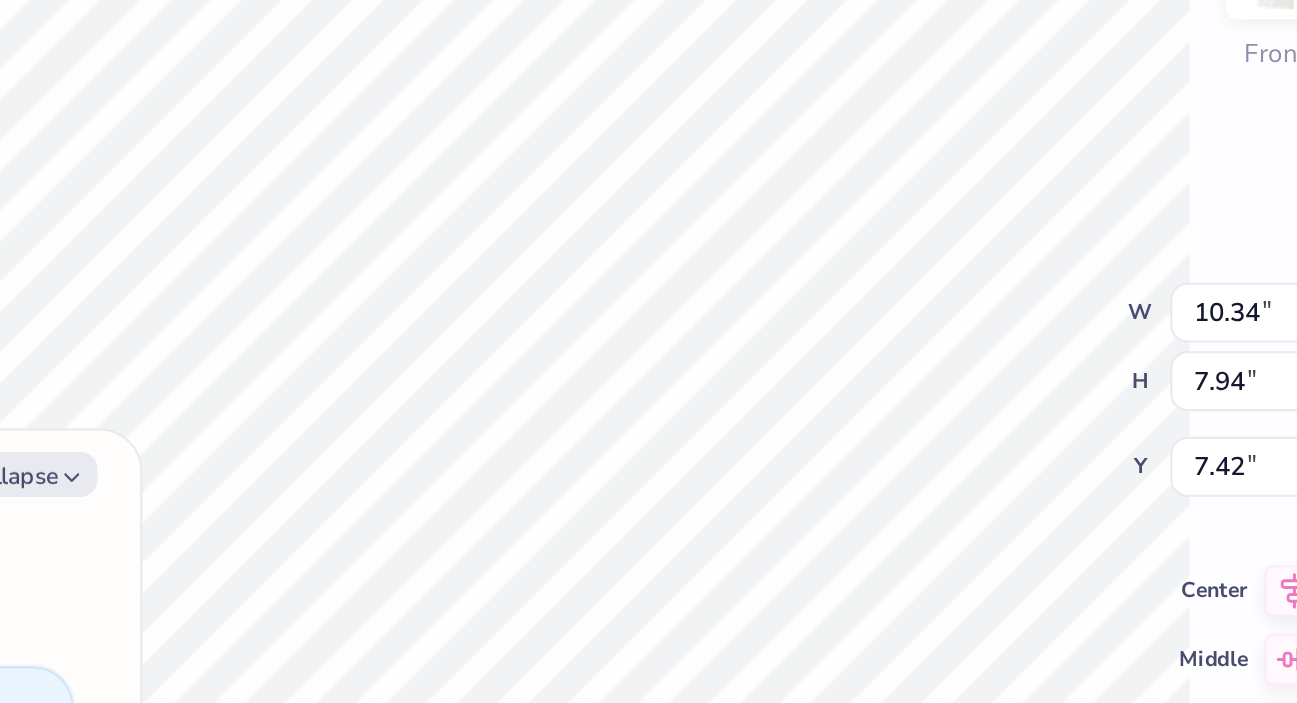 type on "x" 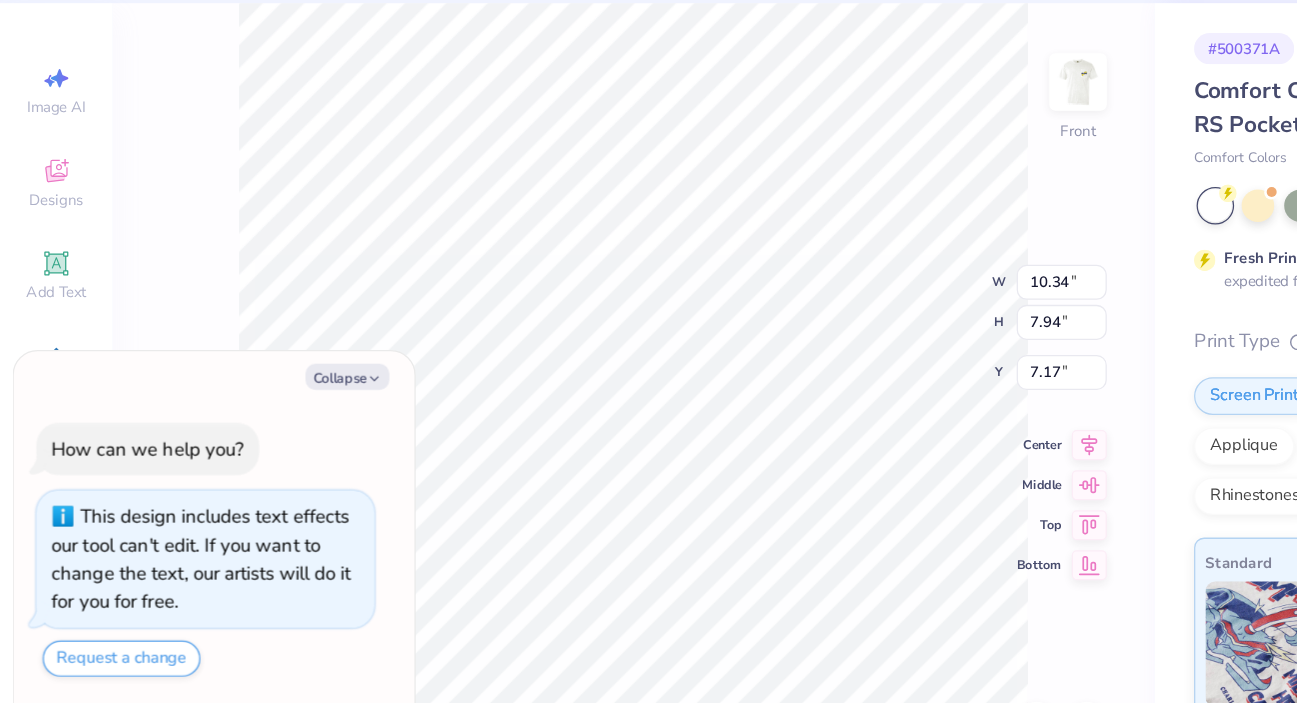 type on "x" 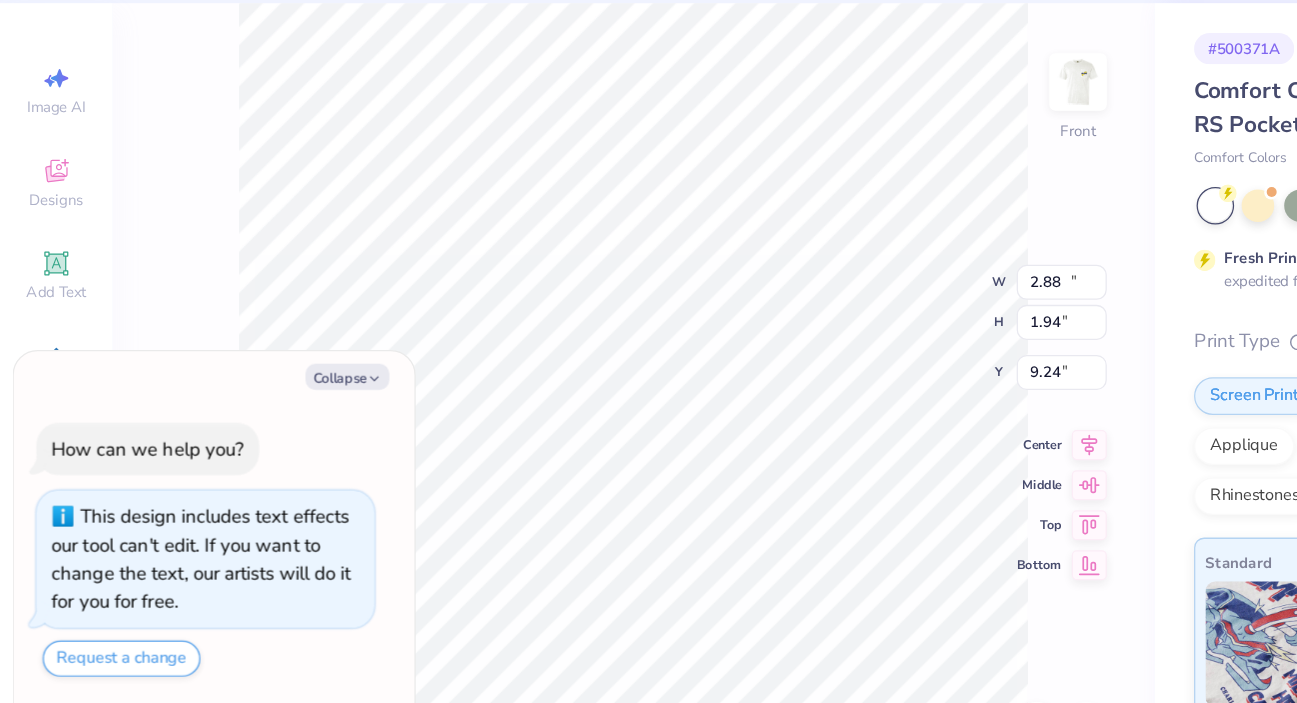 type on "x" 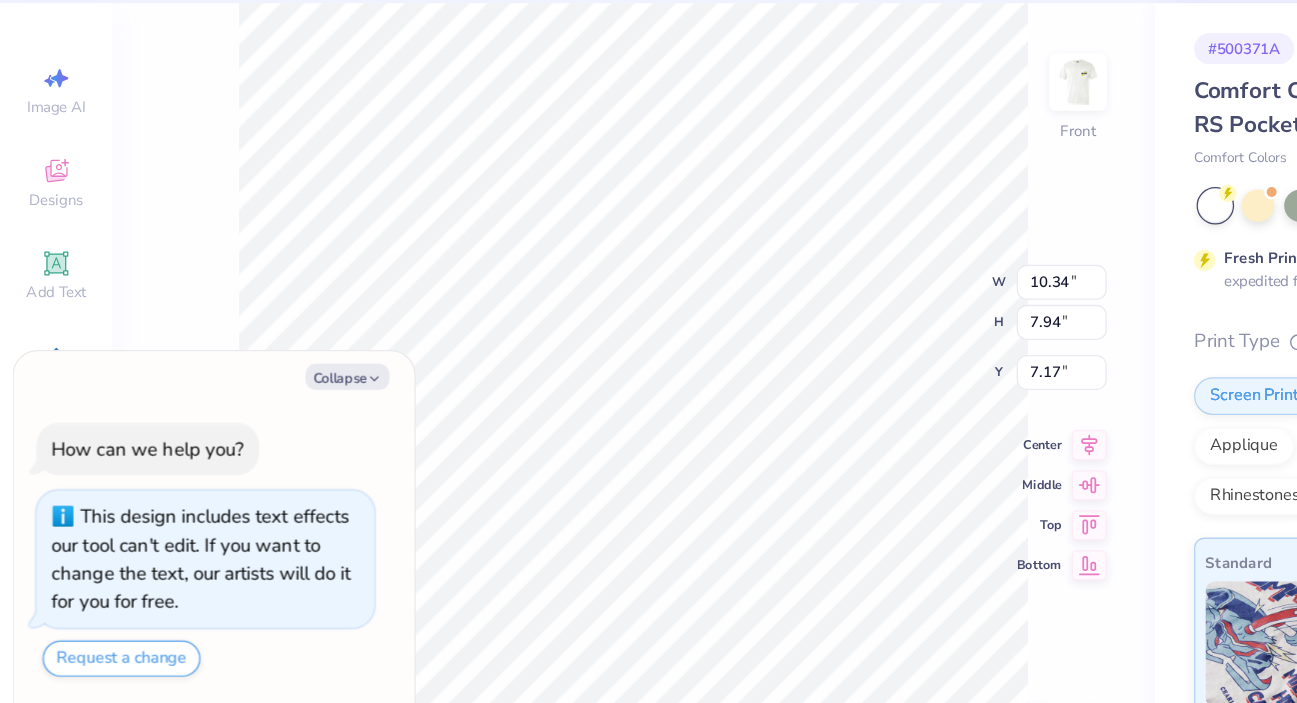 type on "x" 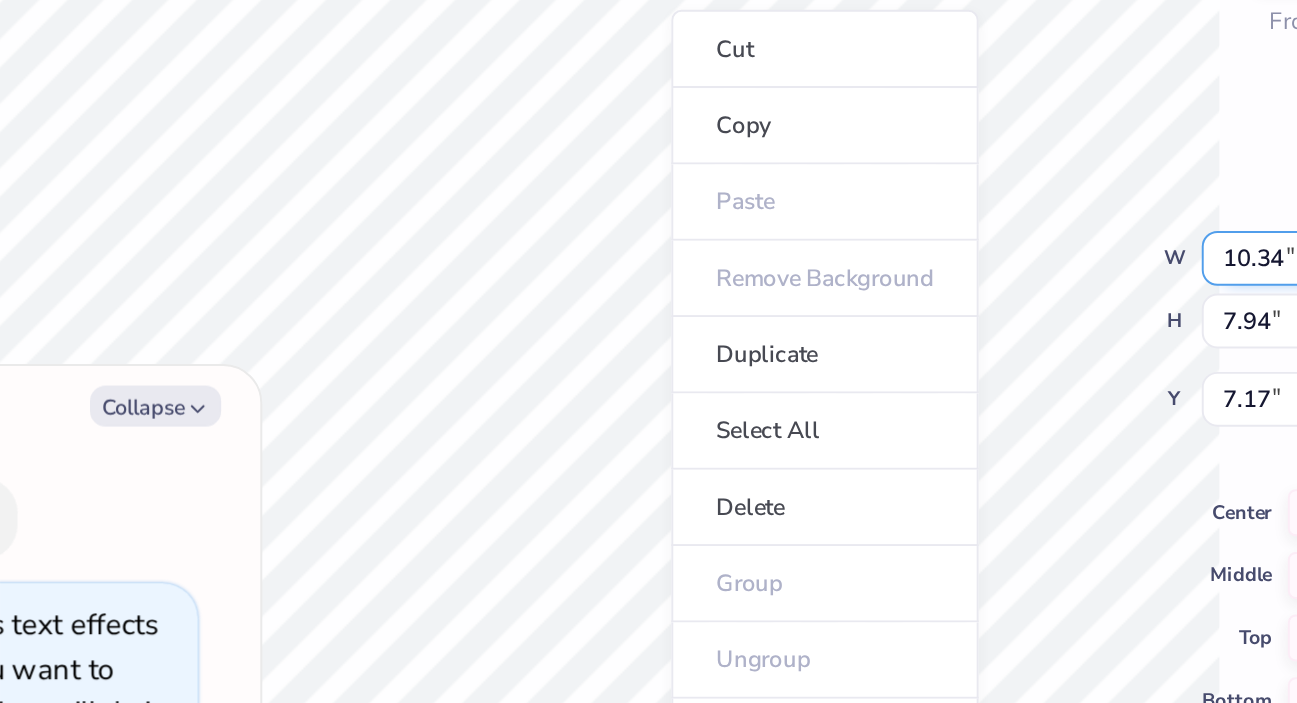 click on "100  % Front W 10.34 10.34 " H 7.94 7.94 " Y 7.17 7.17 " Center Middle Top Bottom" at bounding box center (506, 388) 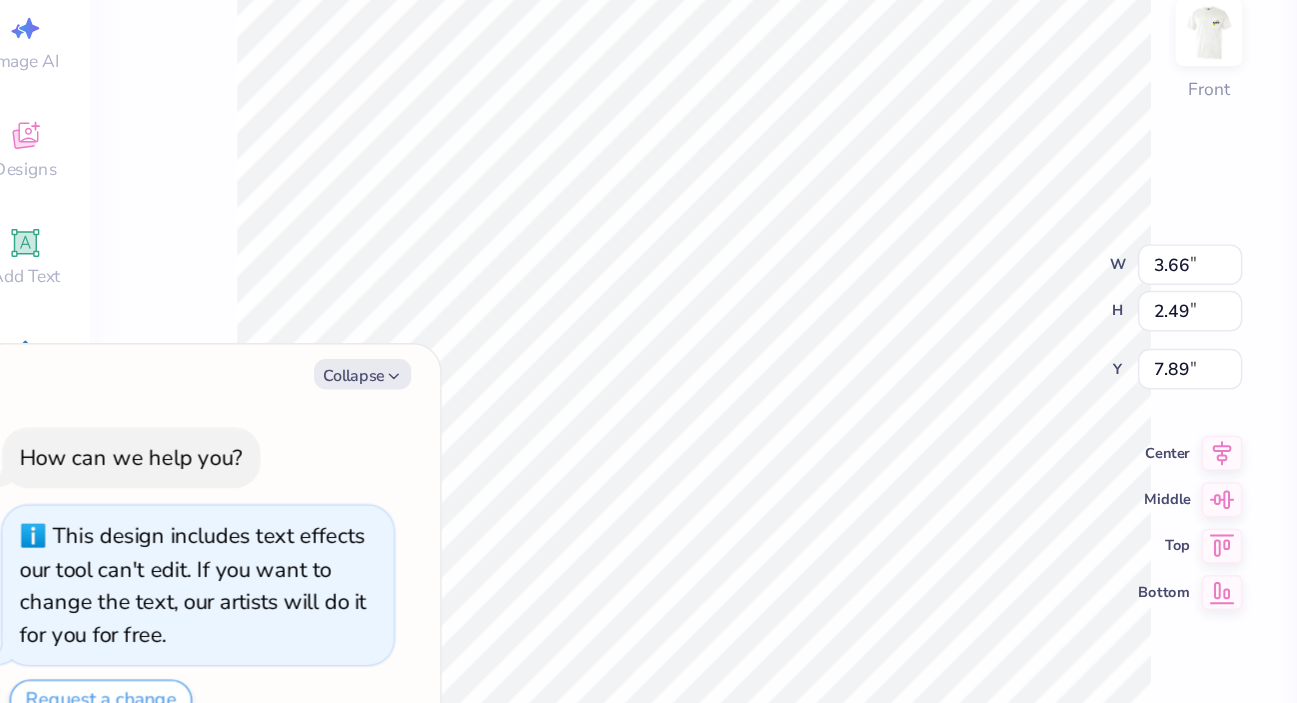 type on "x" 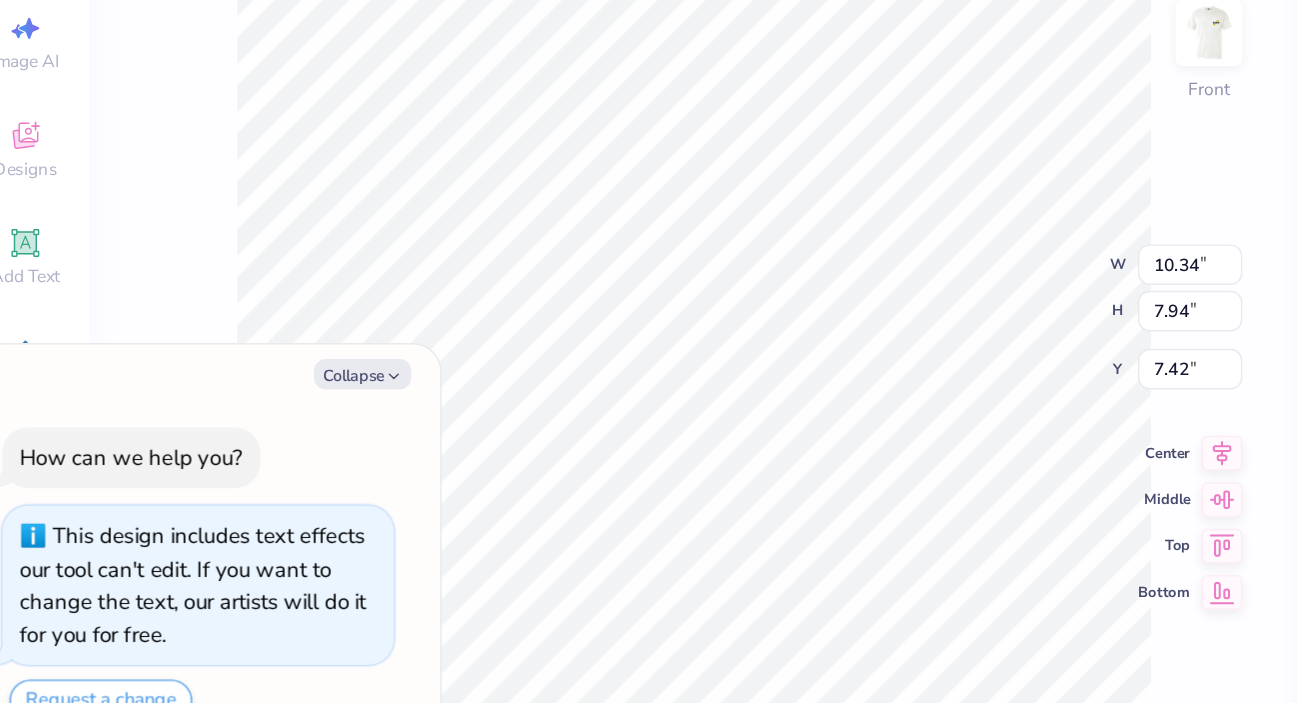 type on "x" 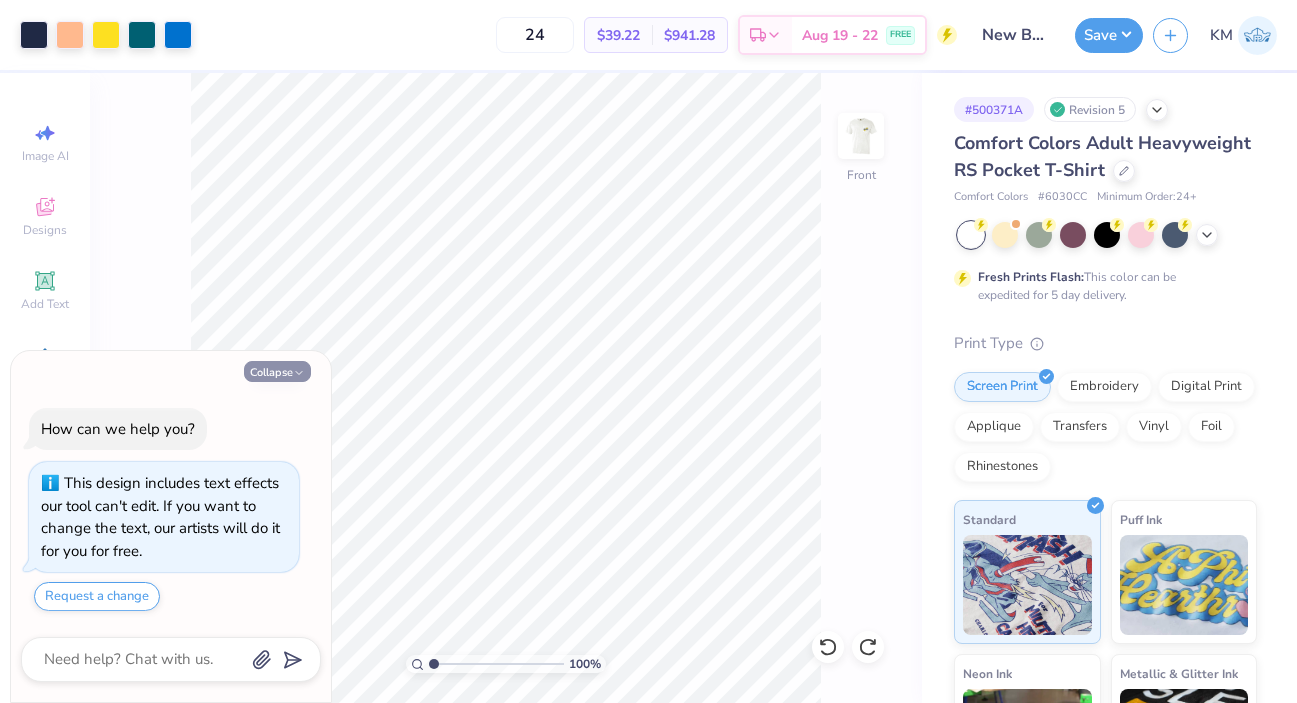 click 